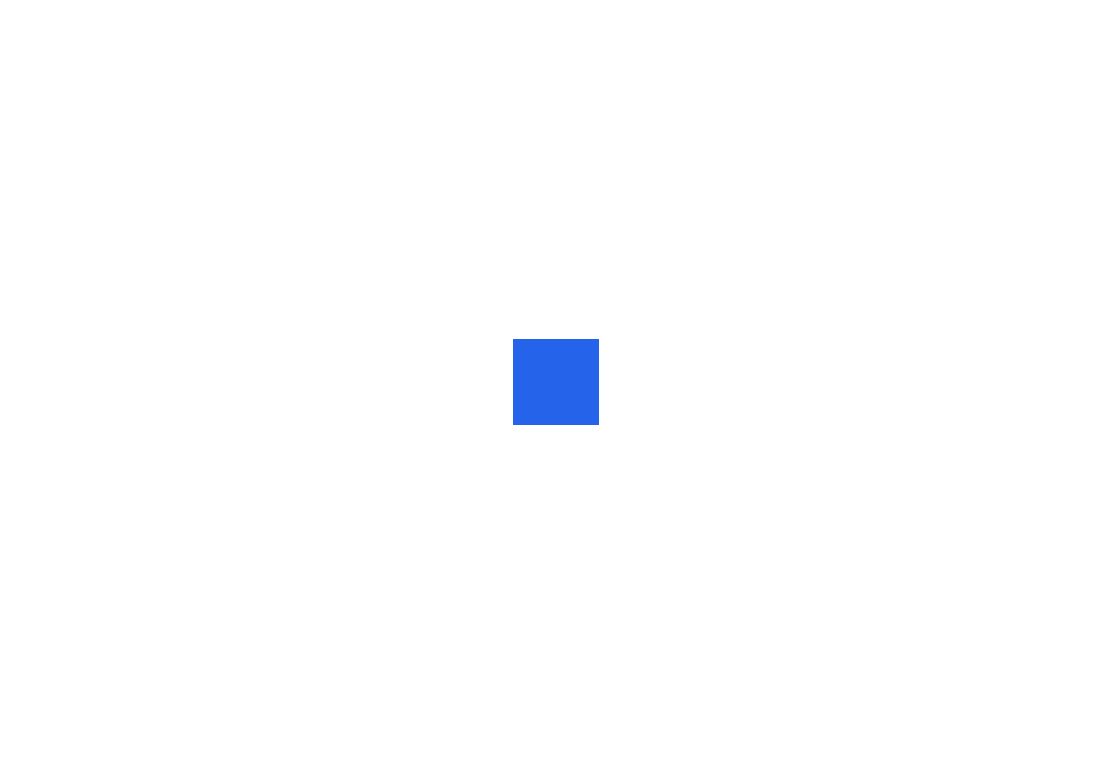 scroll, scrollTop: 0, scrollLeft: 0, axis: both 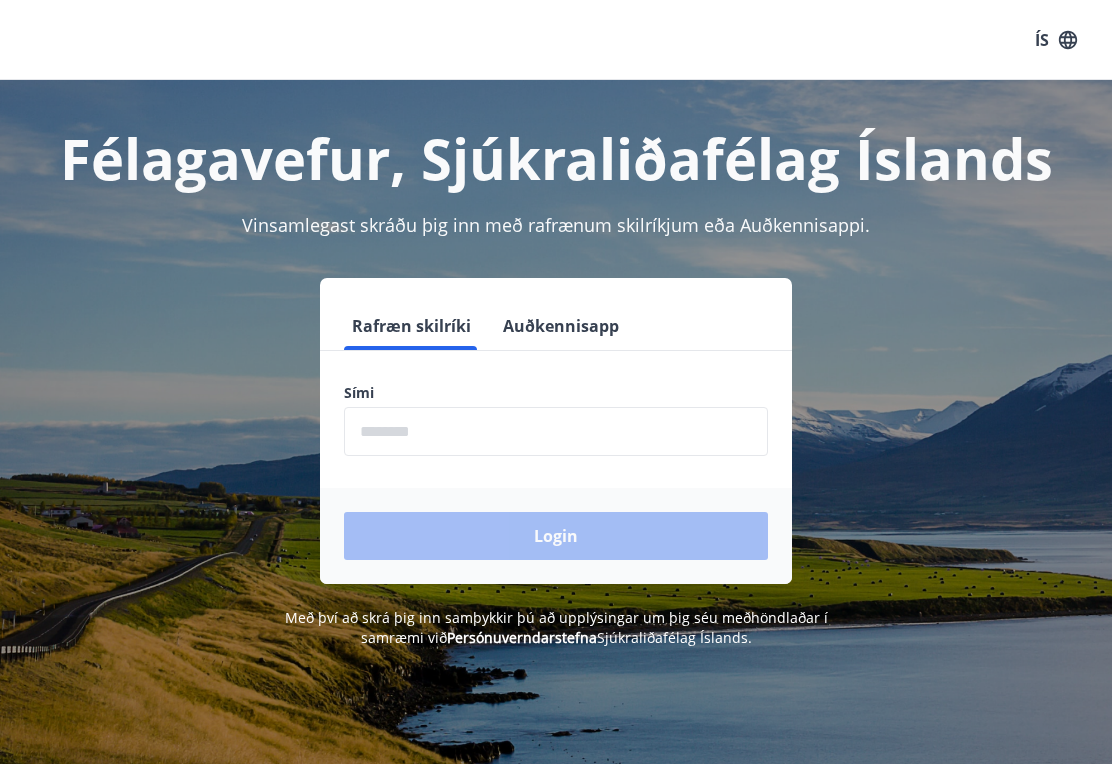 click at bounding box center (556, 431) 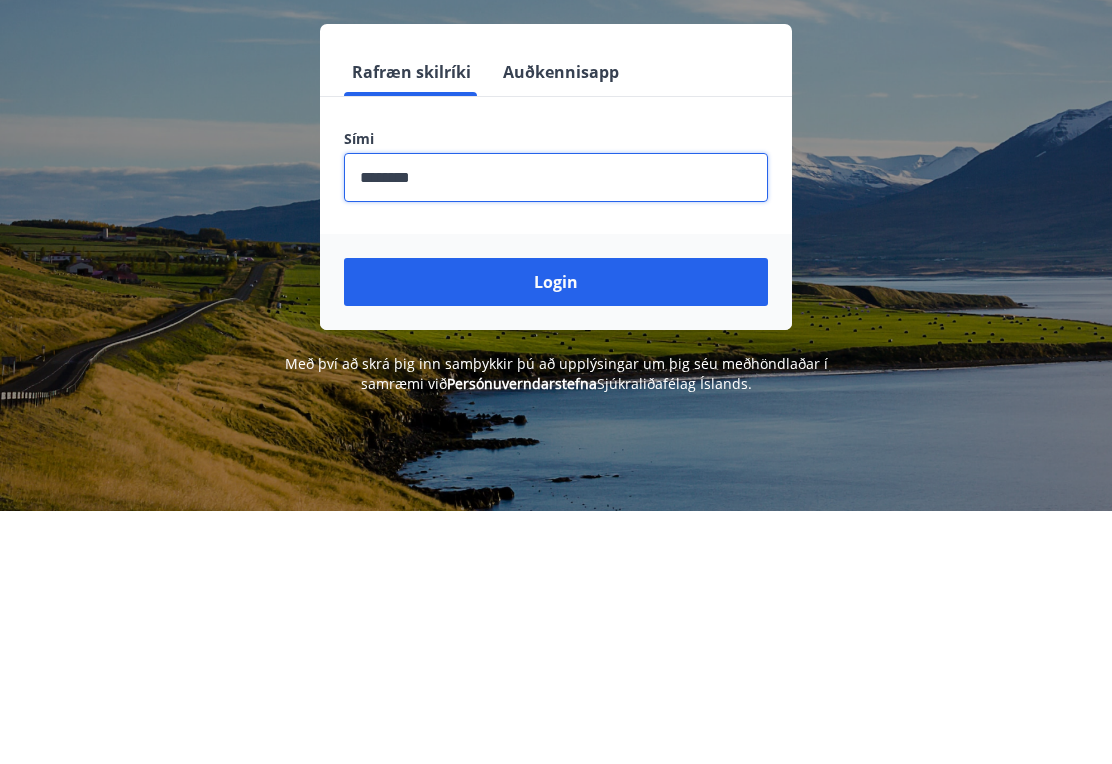 type on "********" 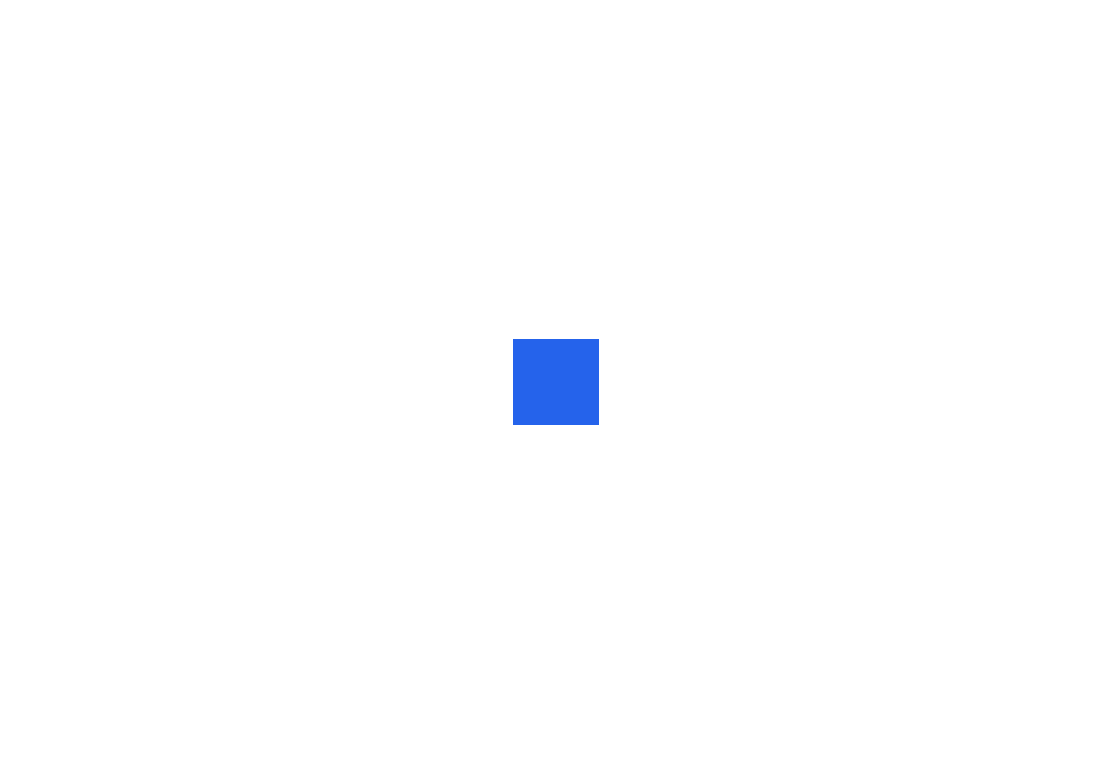 scroll, scrollTop: 0, scrollLeft: 0, axis: both 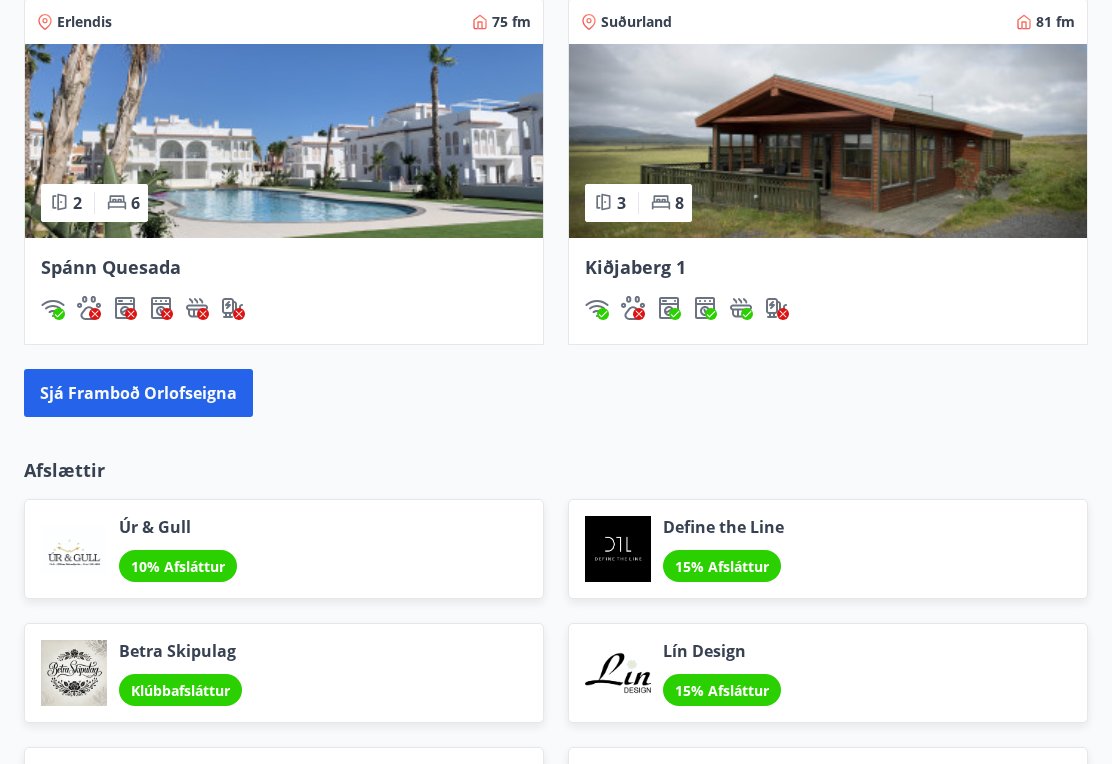 click on "Sjá framboð orlofseigna" at bounding box center (138, 394) 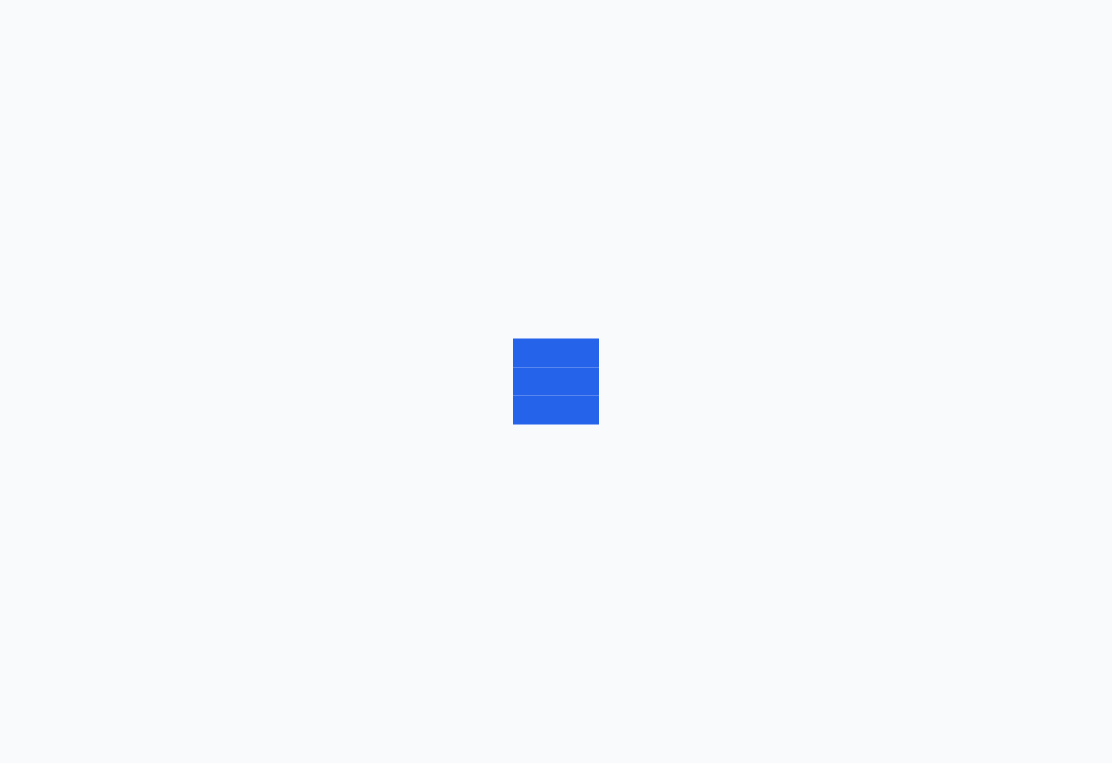 scroll, scrollTop: 0, scrollLeft: 0, axis: both 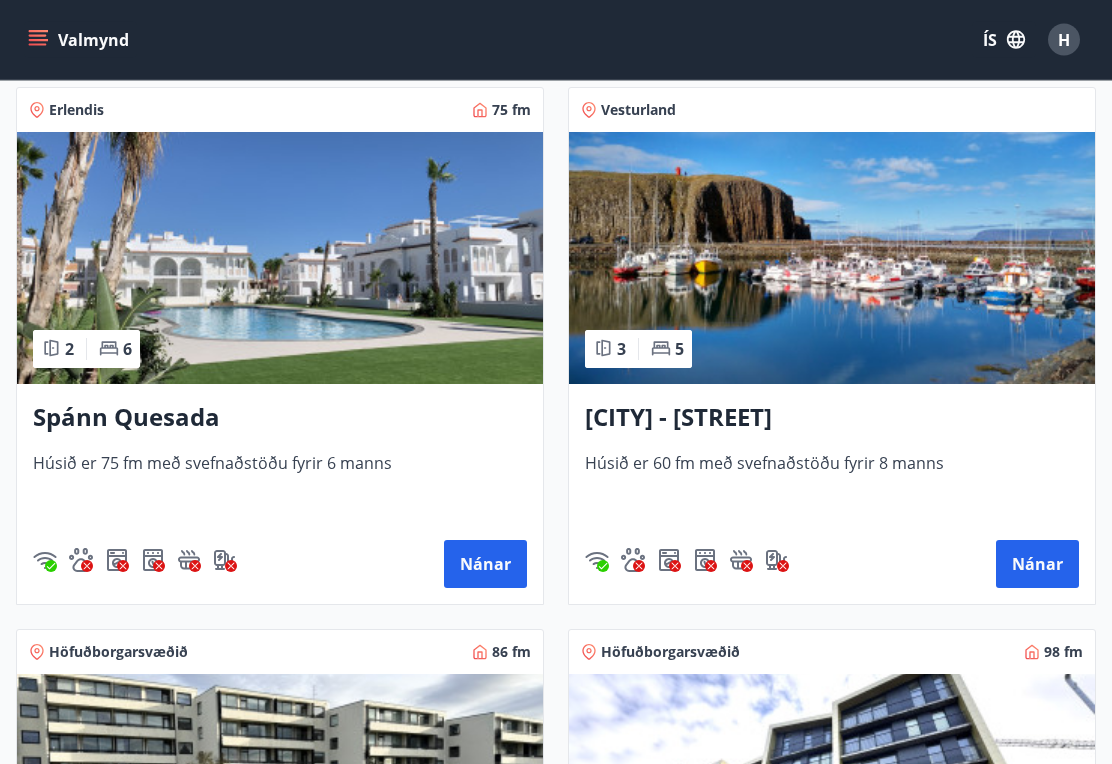 click on "[CITY] - [STREET]" at bounding box center (832, 419) 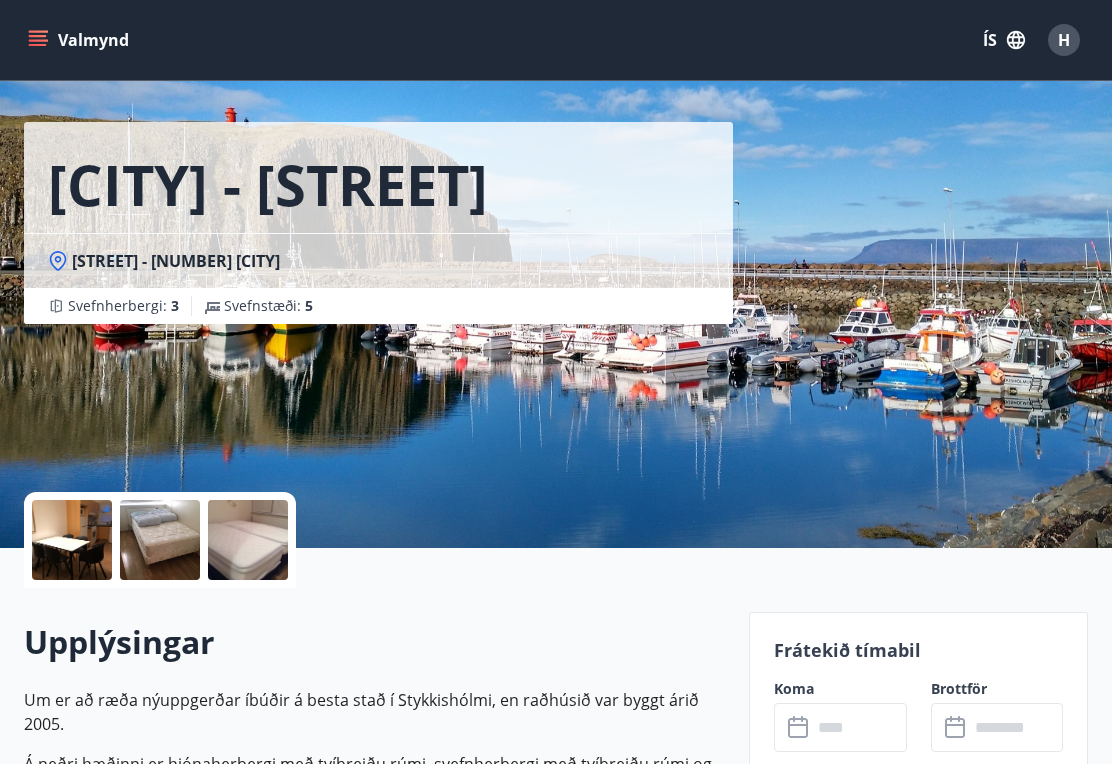 scroll, scrollTop: 0, scrollLeft: 0, axis: both 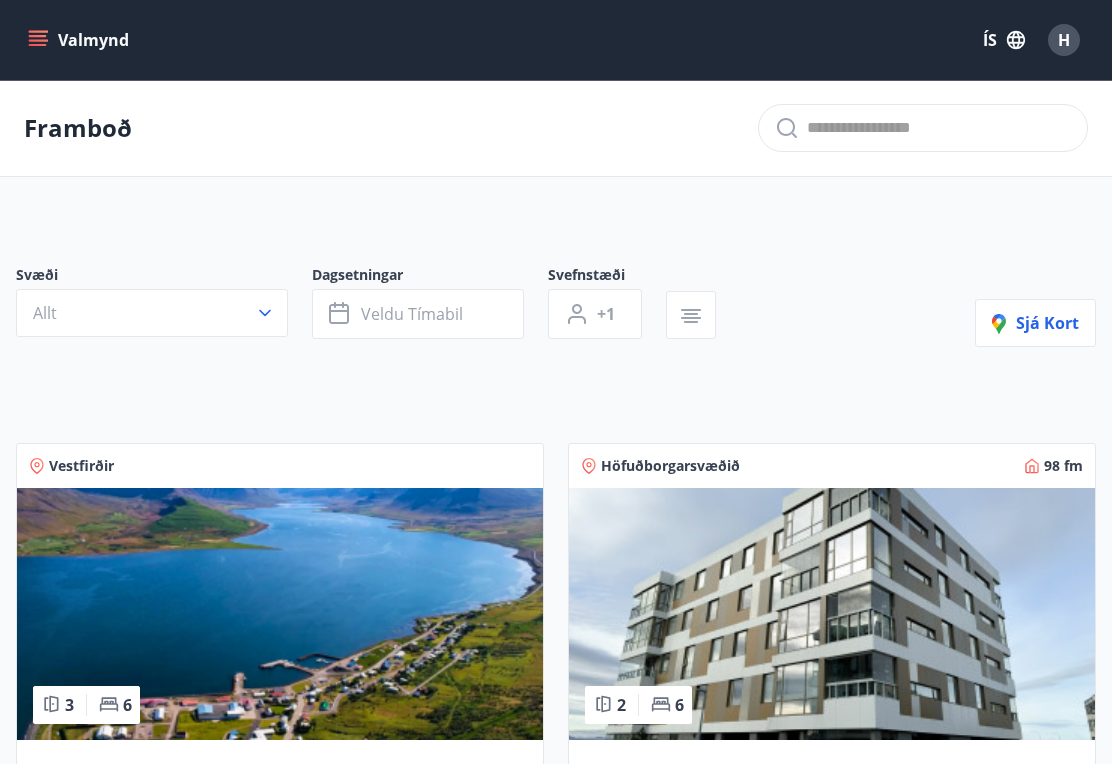 click on "Valmynd" at bounding box center [80, 40] 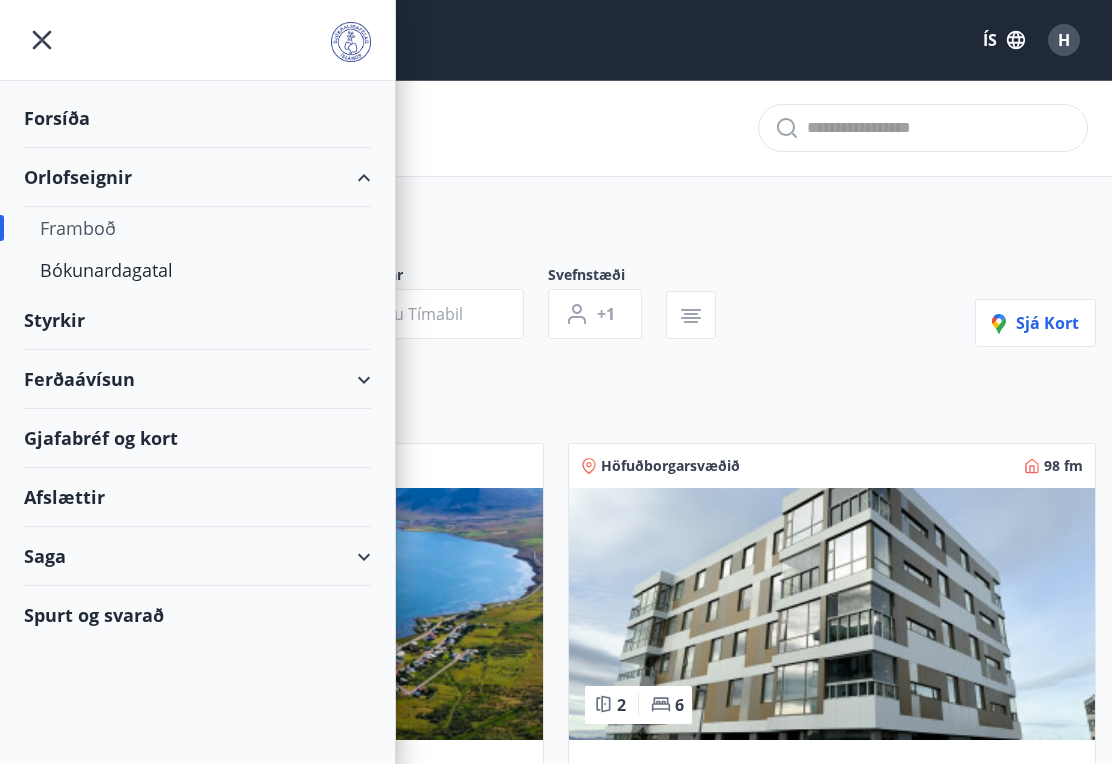 click on "Bókunardagatal" at bounding box center (197, 270) 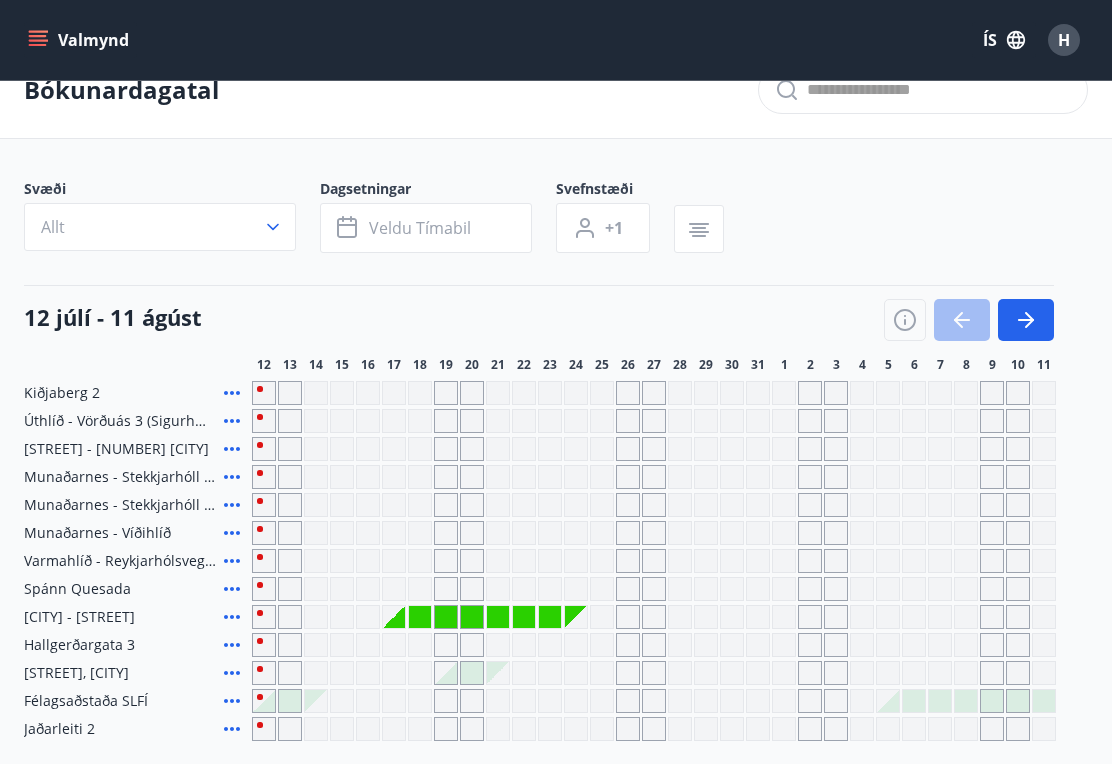 scroll, scrollTop: 0, scrollLeft: 0, axis: both 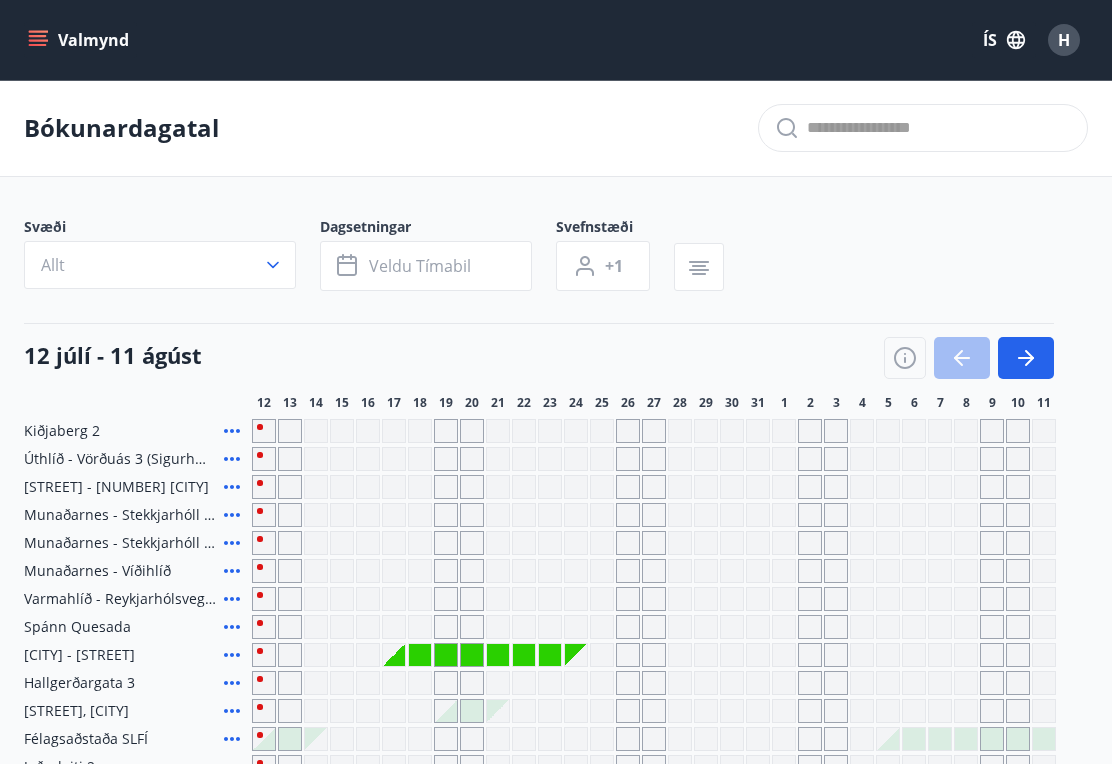 click on "Valmynd" at bounding box center (80, 40) 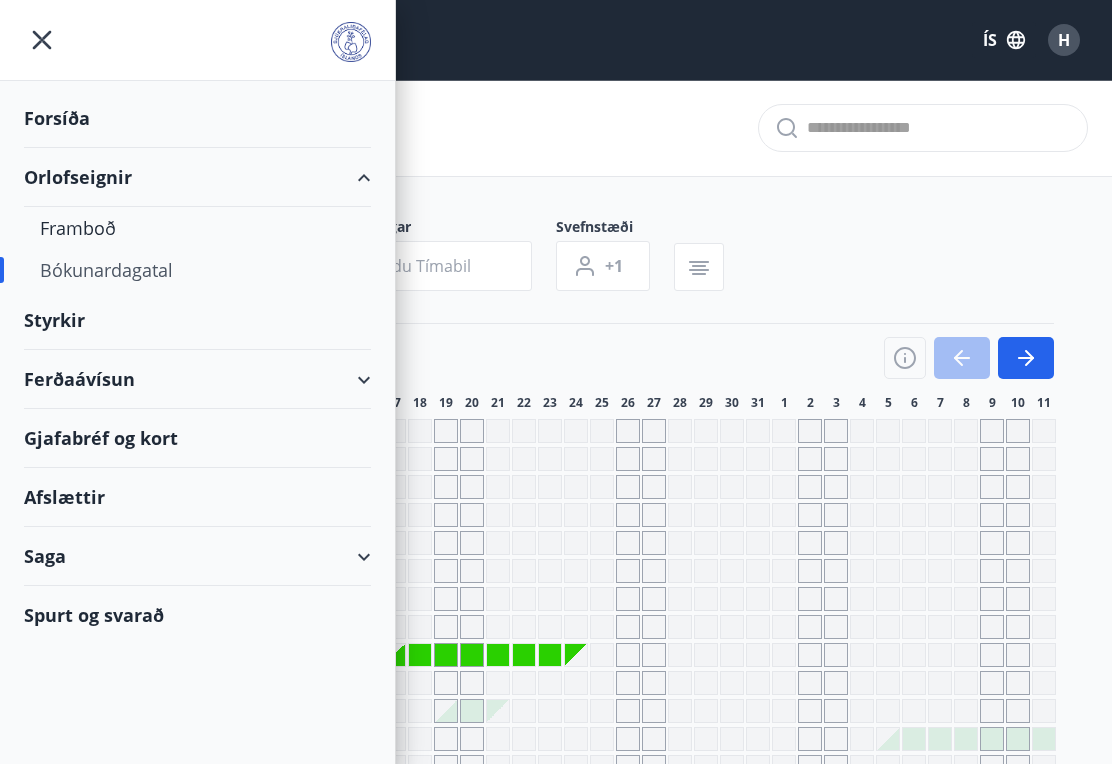click on "Framboð" at bounding box center (197, 228) 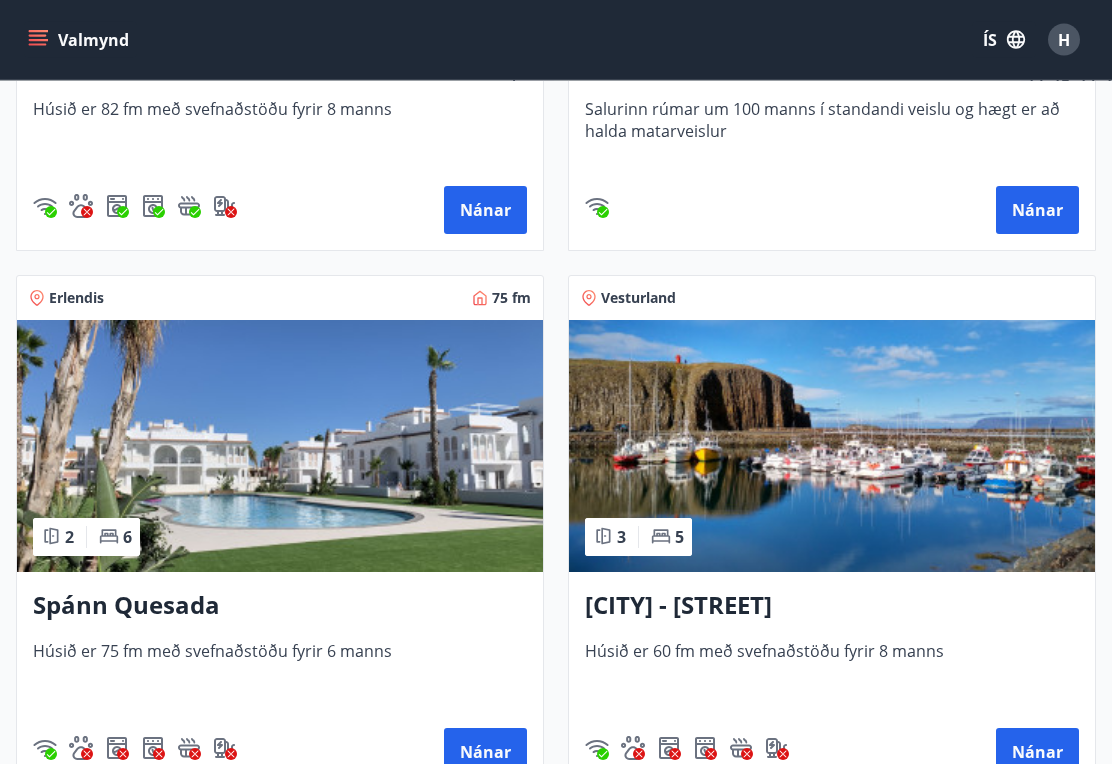 scroll, scrollTop: 1791, scrollLeft: 0, axis: vertical 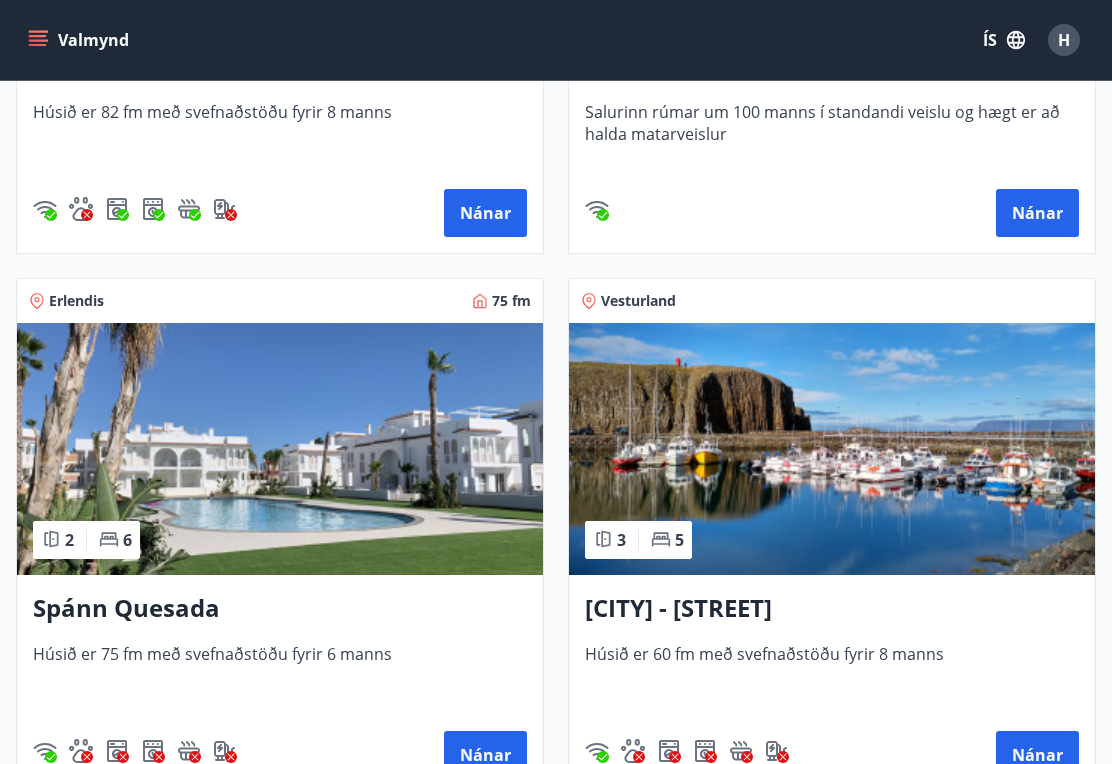 click on "Valmynd" at bounding box center [80, 40] 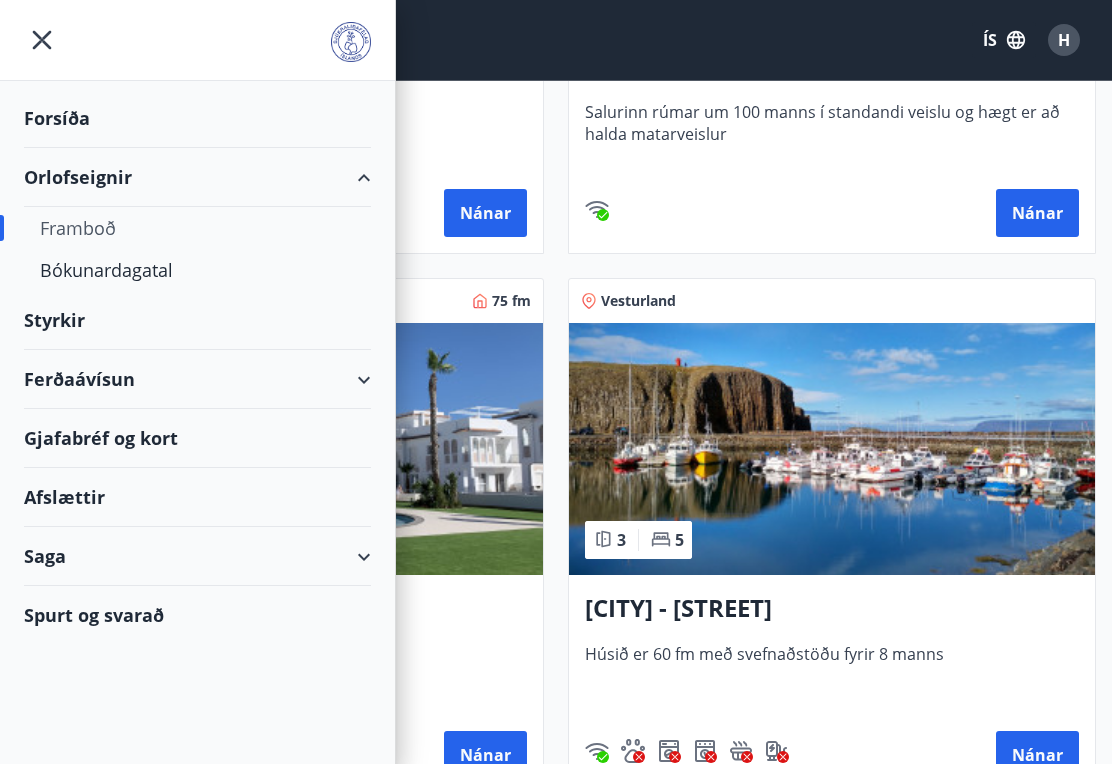 click on "Afslættir" at bounding box center (197, 497) 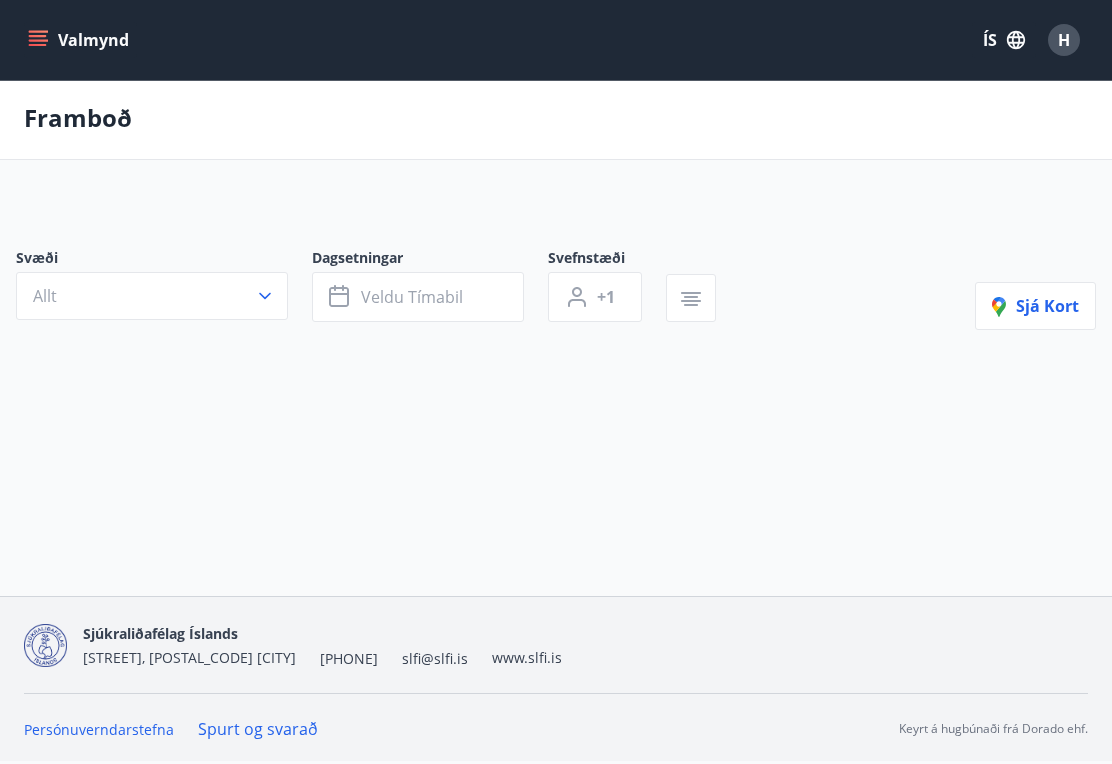 scroll, scrollTop: 34, scrollLeft: 0, axis: vertical 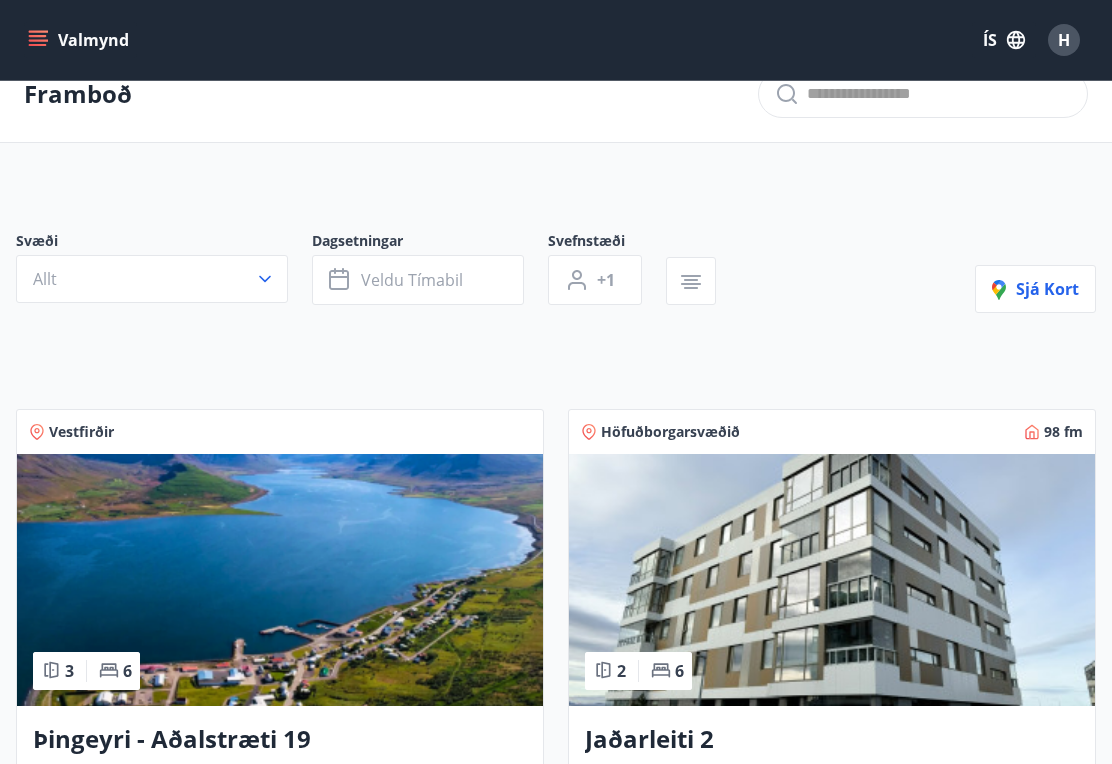 click 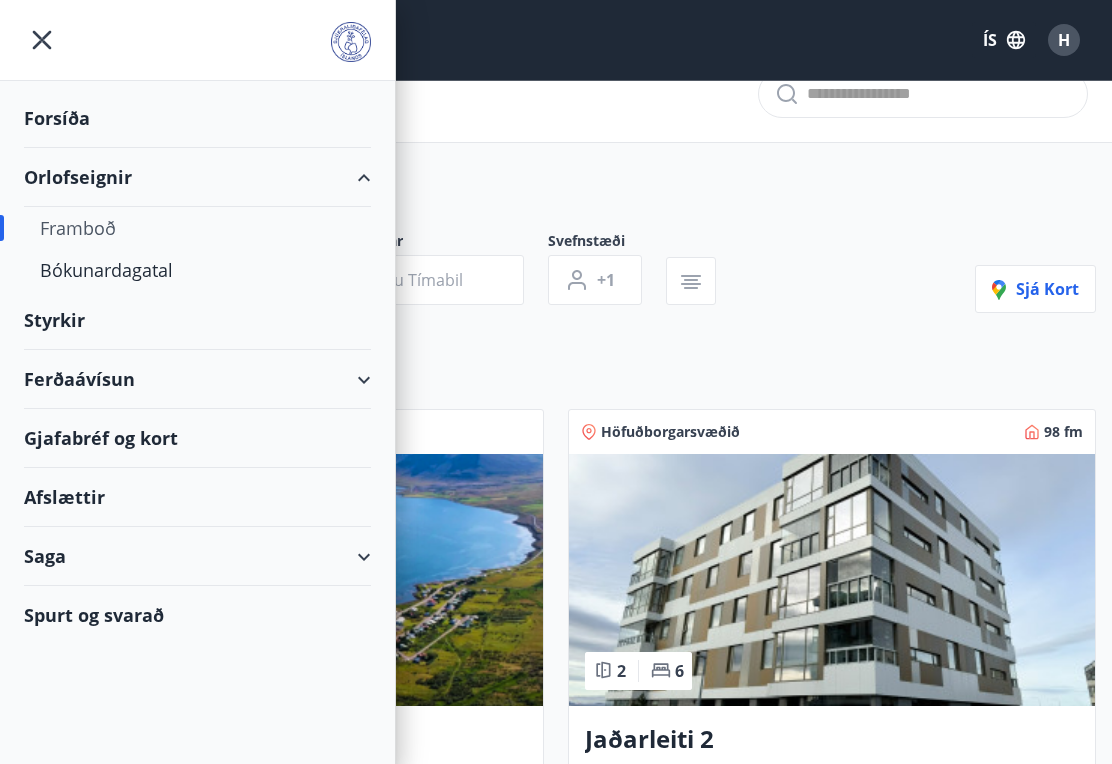click on "Afslættir" at bounding box center [197, 497] 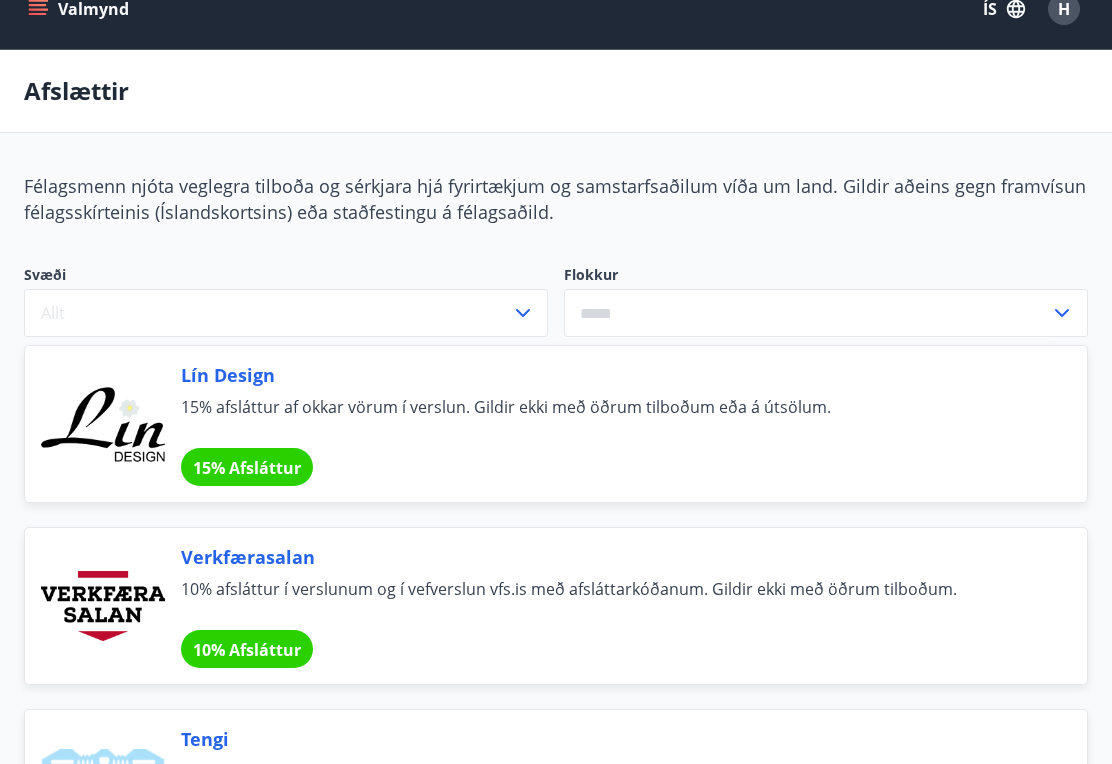 click on "Valmynd" at bounding box center [80, 9] 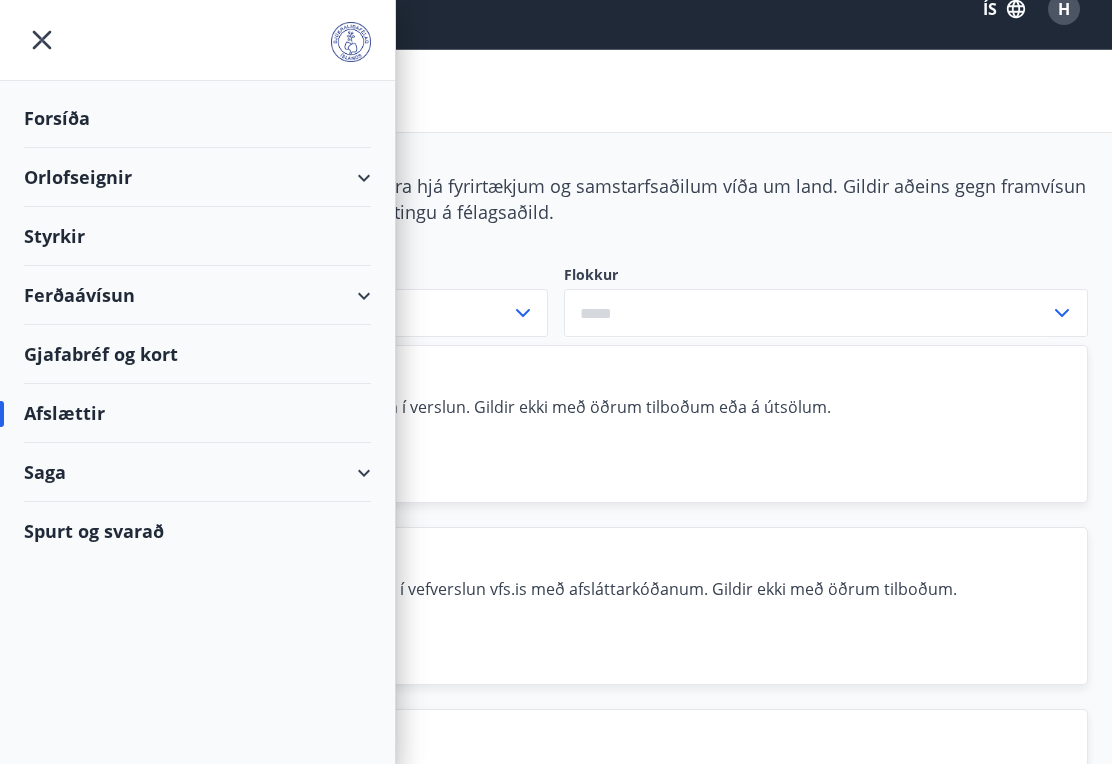 click on "Gjafabréf og kort" at bounding box center (197, 354) 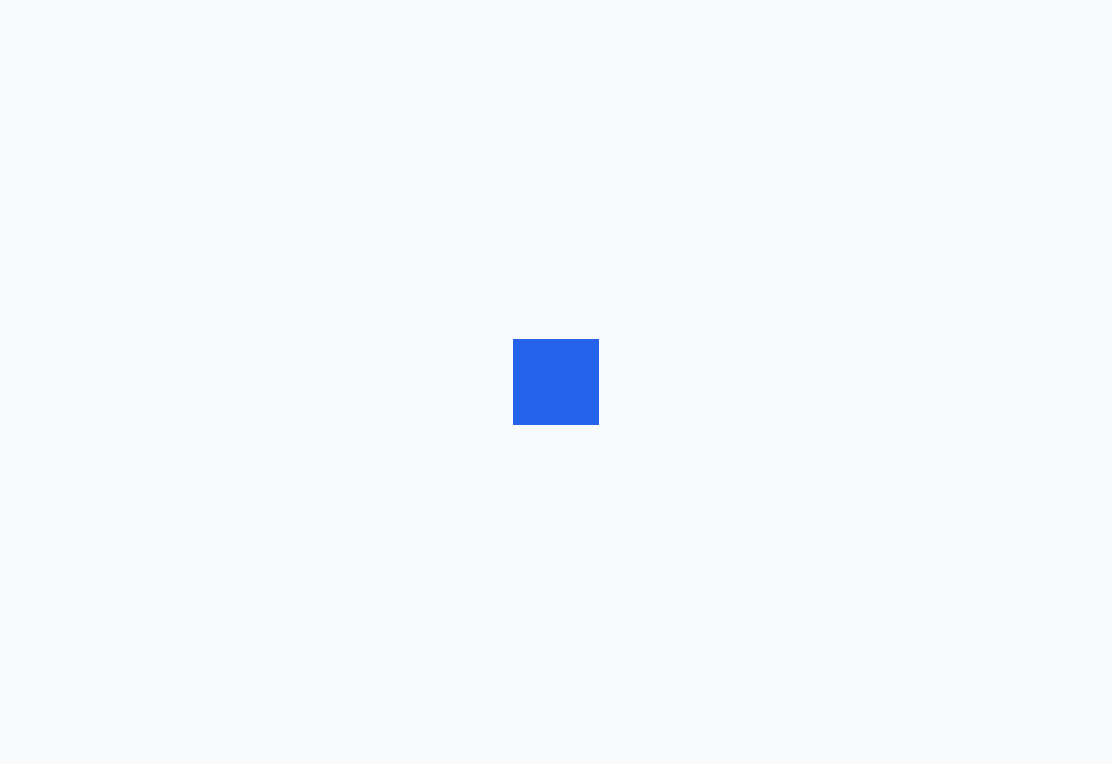 scroll, scrollTop: 0, scrollLeft: 0, axis: both 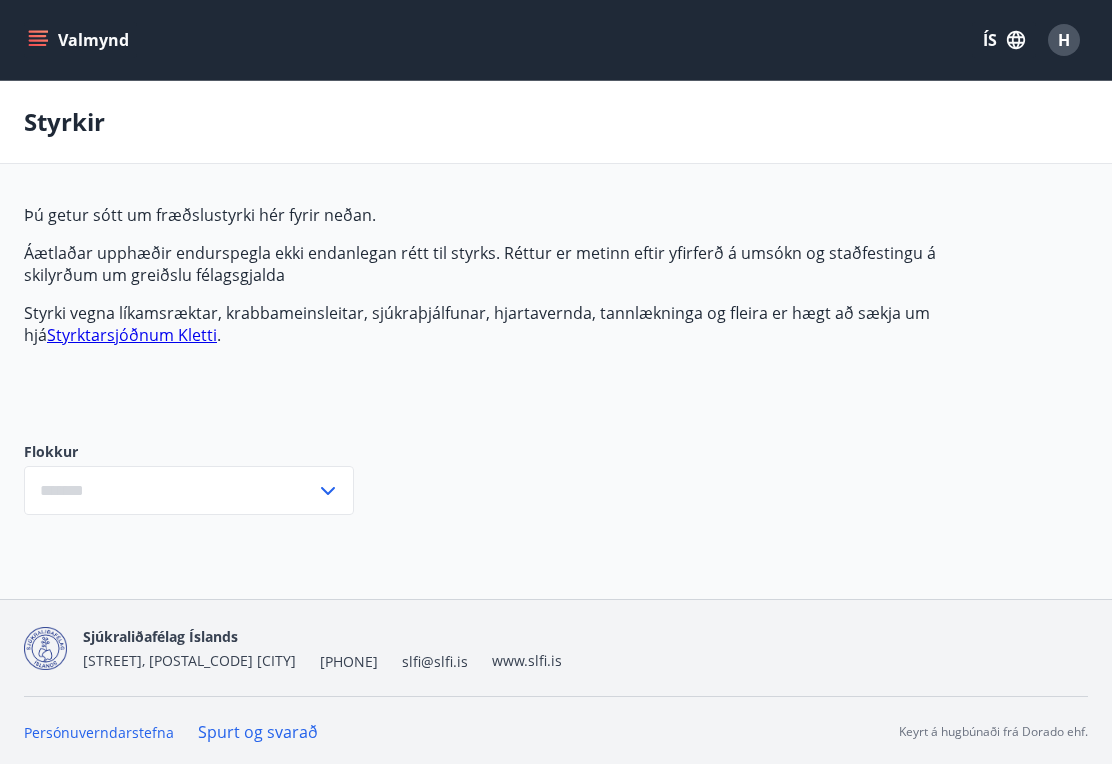 type on "***" 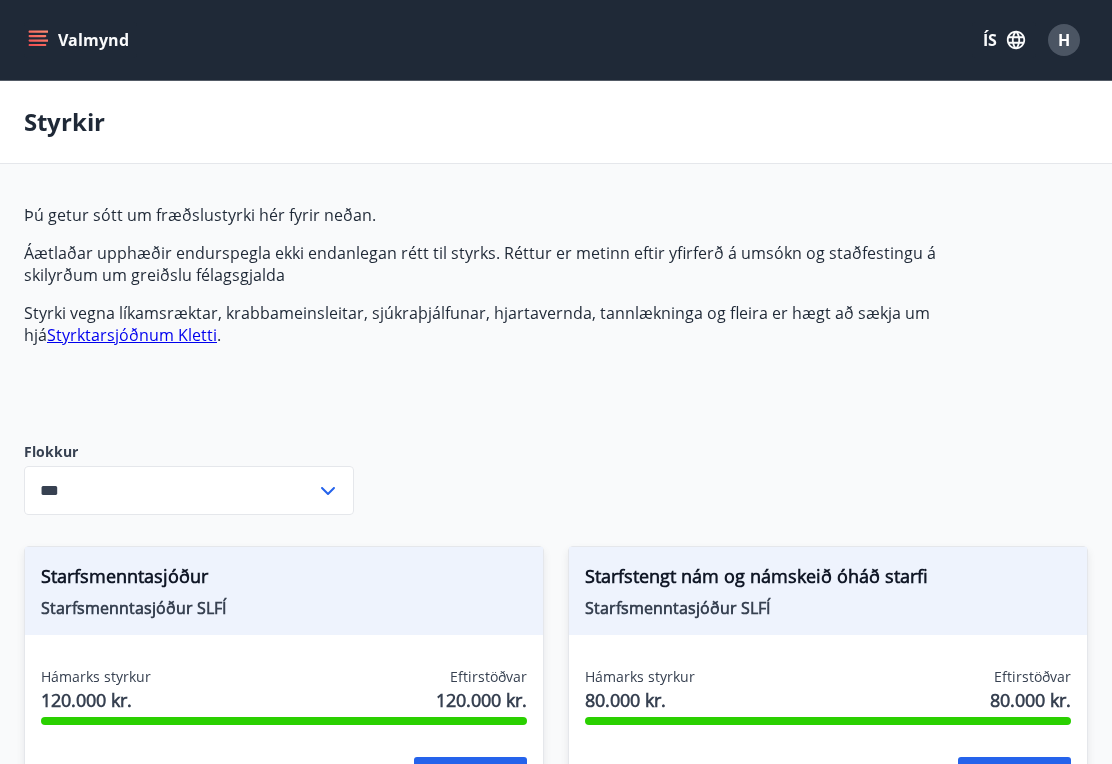 click 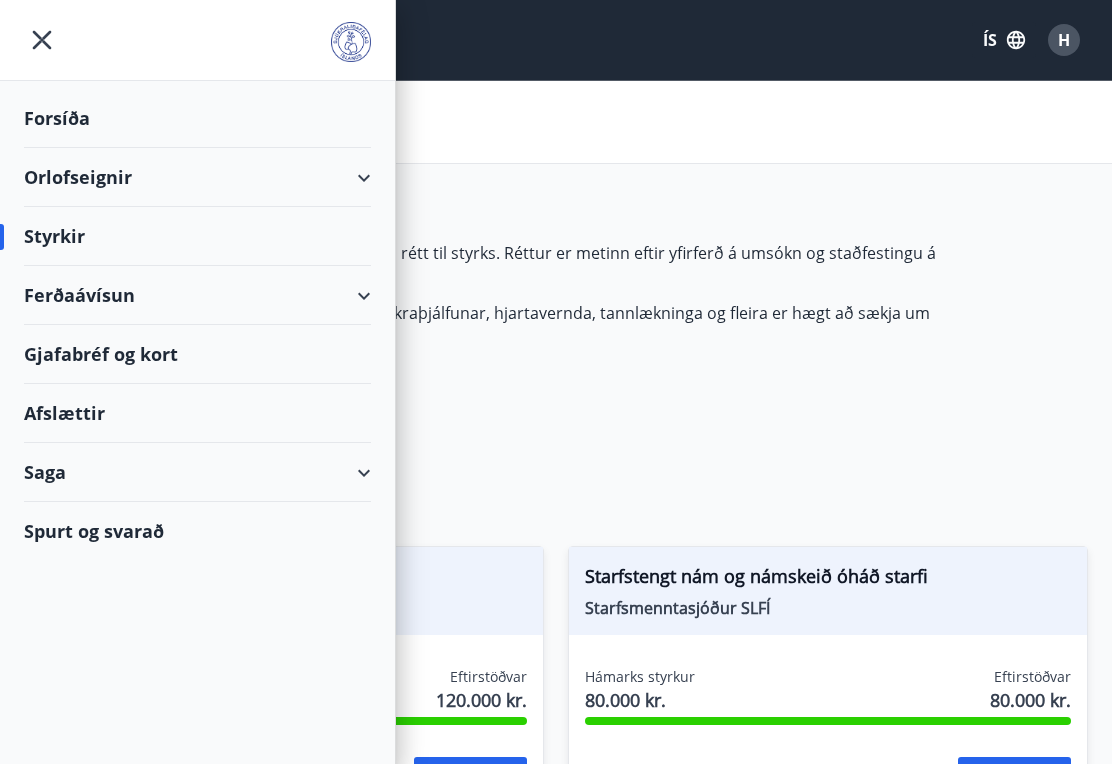 click on "Forsíða" at bounding box center (197, 118) 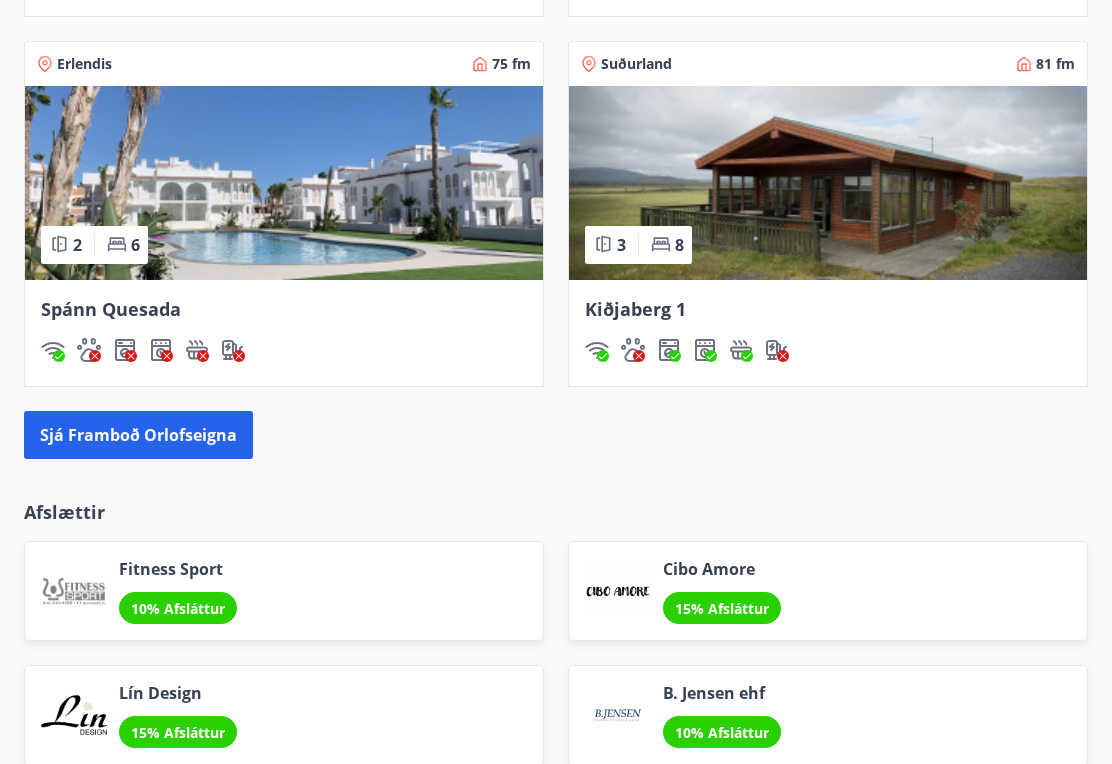 scroll, scrollTop: 1813, scrollLeft: 0, axis: vertical 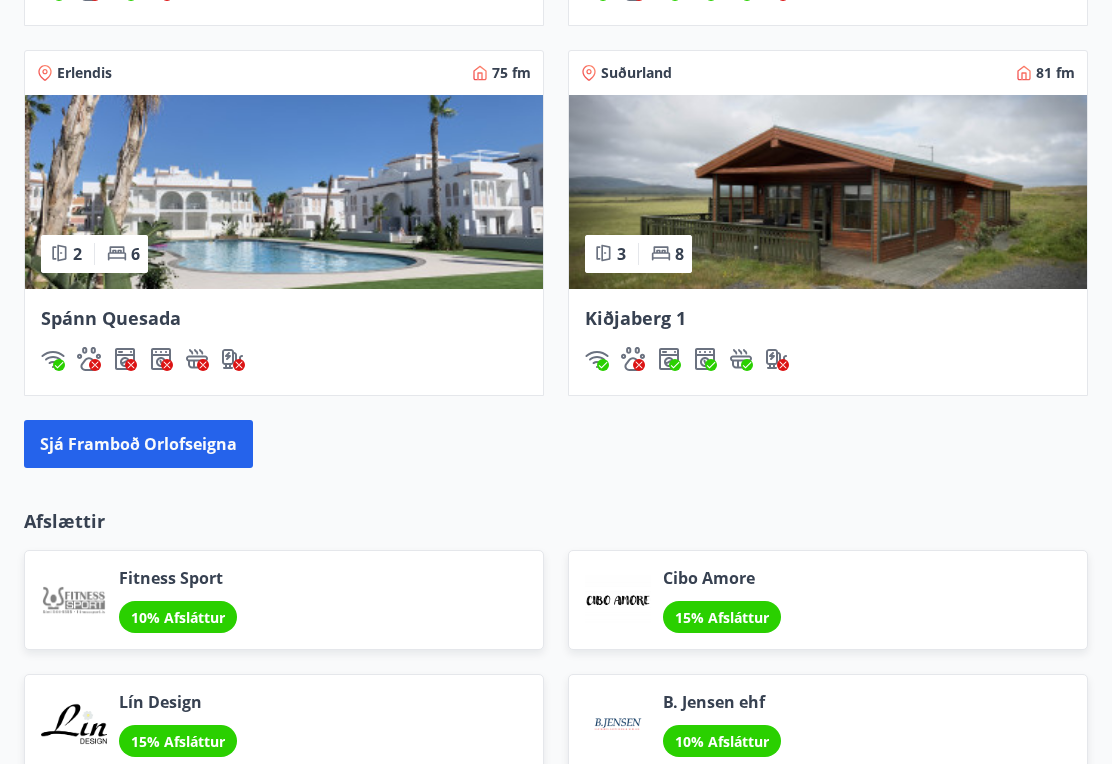 click at bounding box center [284, 192] 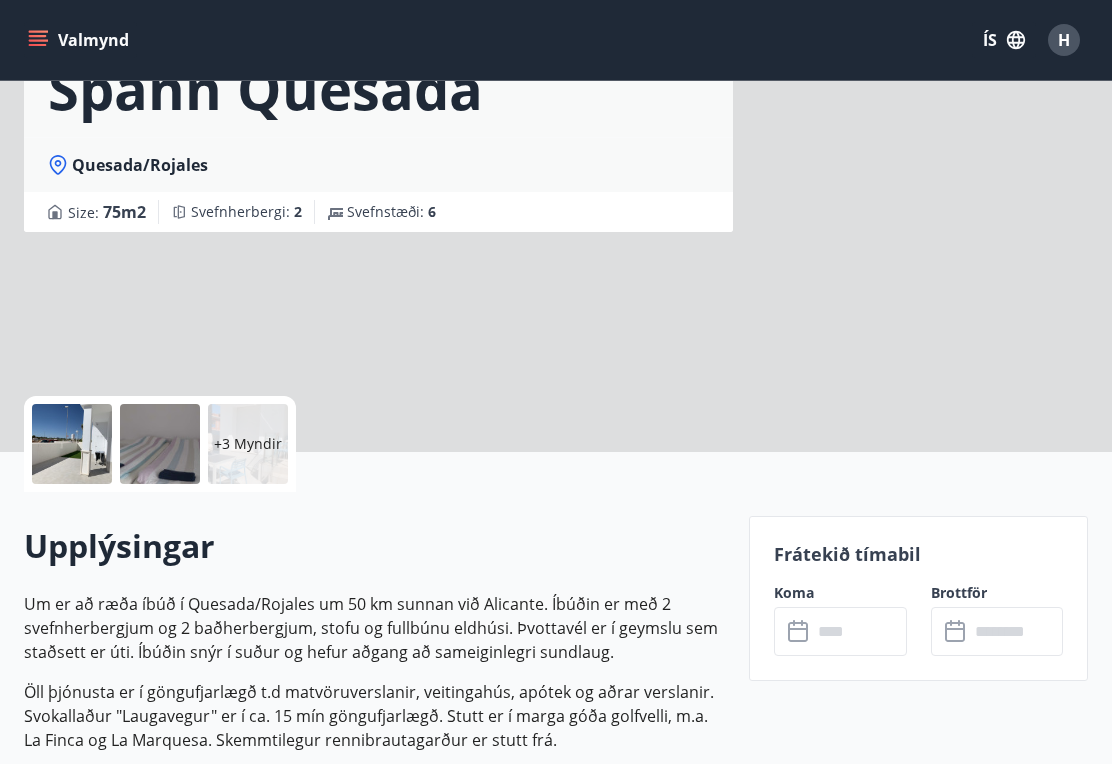 scroll, scrollTop: 0, scrollLeft: 0, axis: both 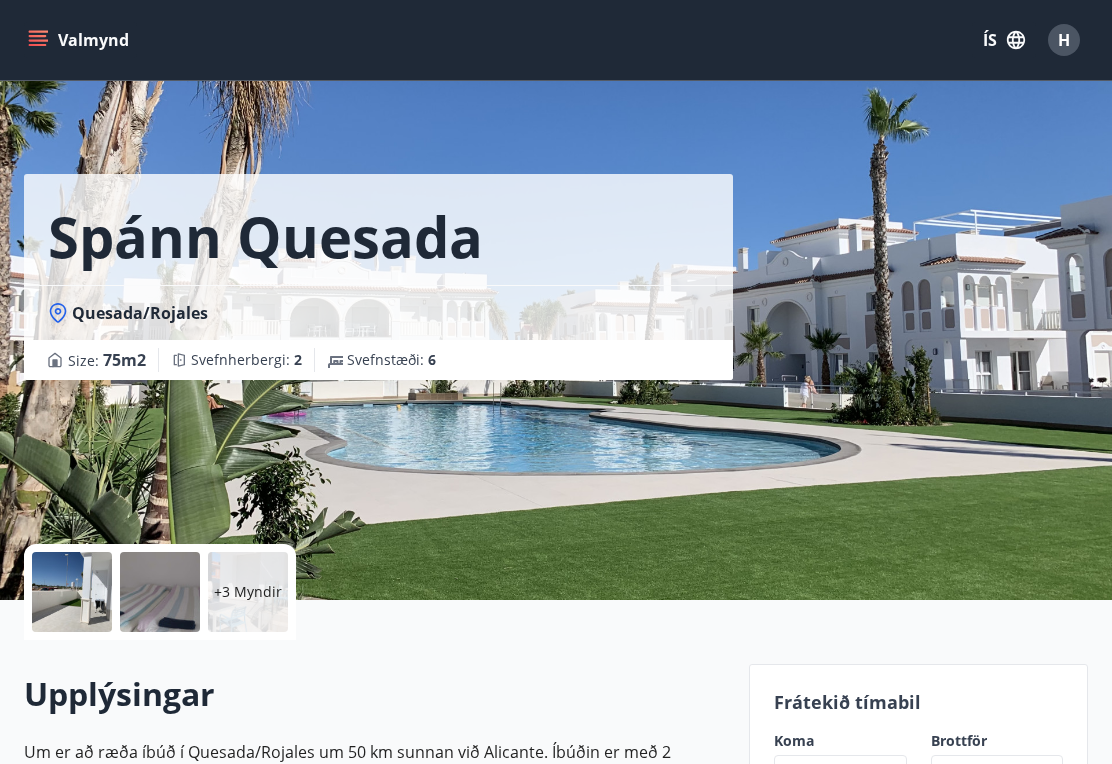 click 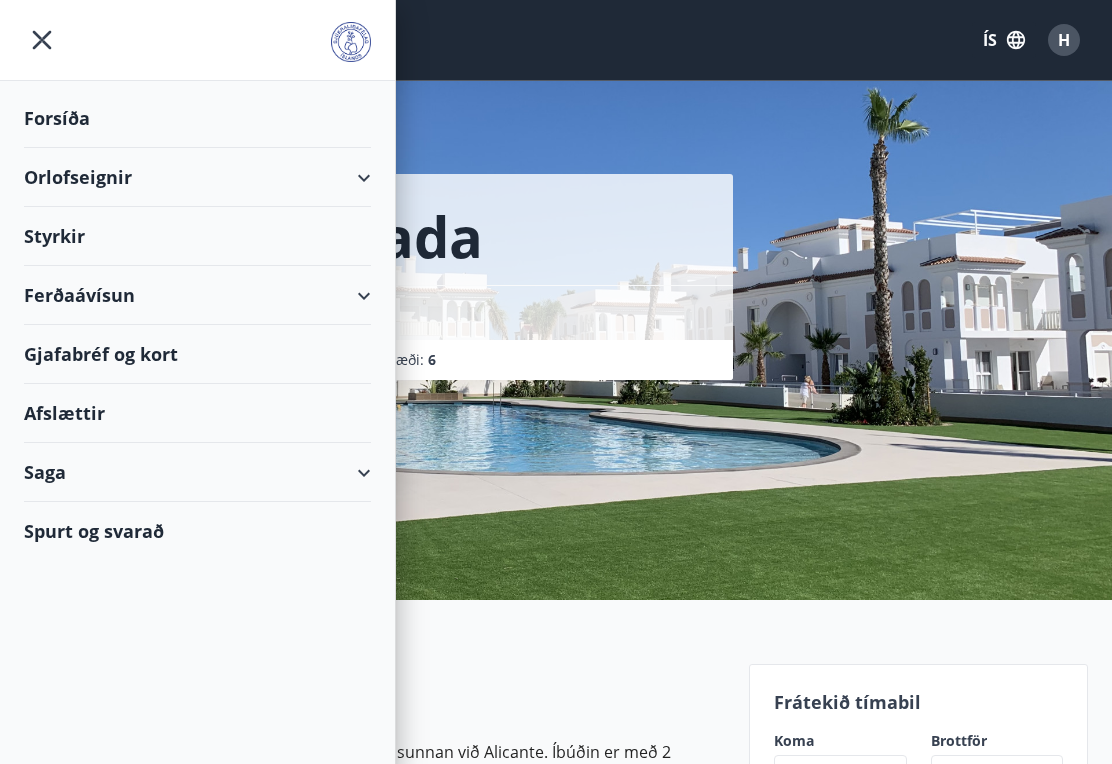 click on "Forsíða" at bounding box center [197, 118] 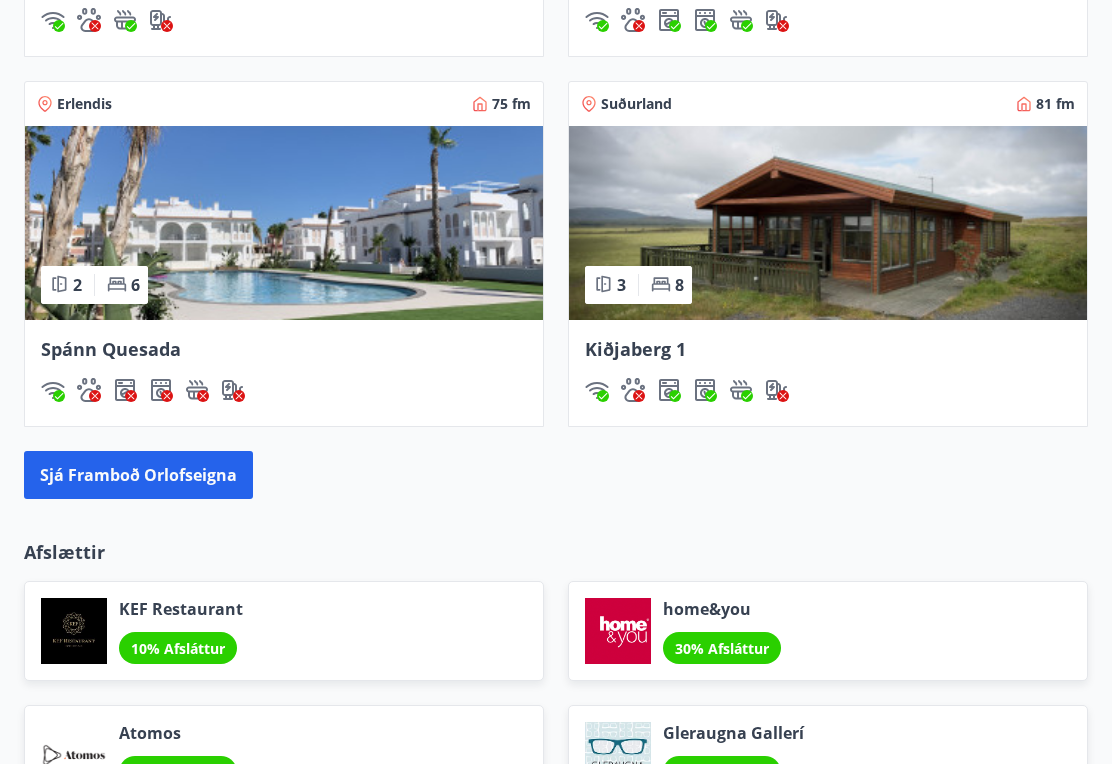 scroll, scrollTop: 1473, scrollLeft: 0, axis: vertical 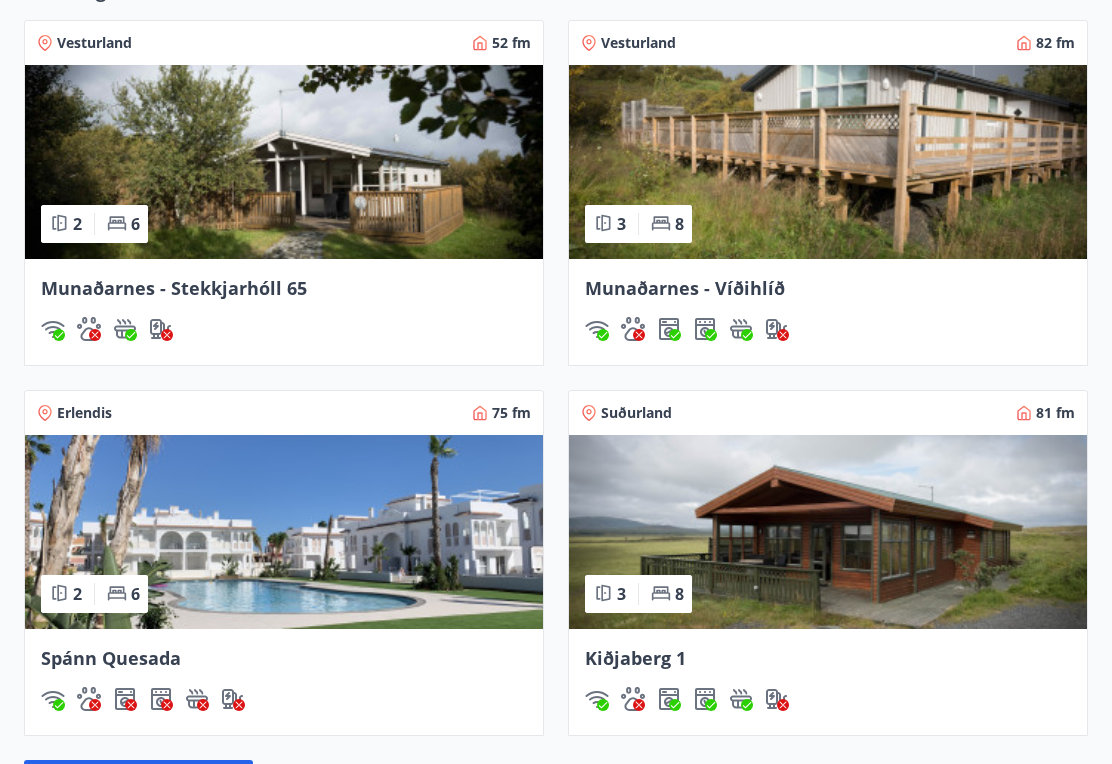 click on "Munaðarnes - Víðihlíð" at bounding box center (828, 288) 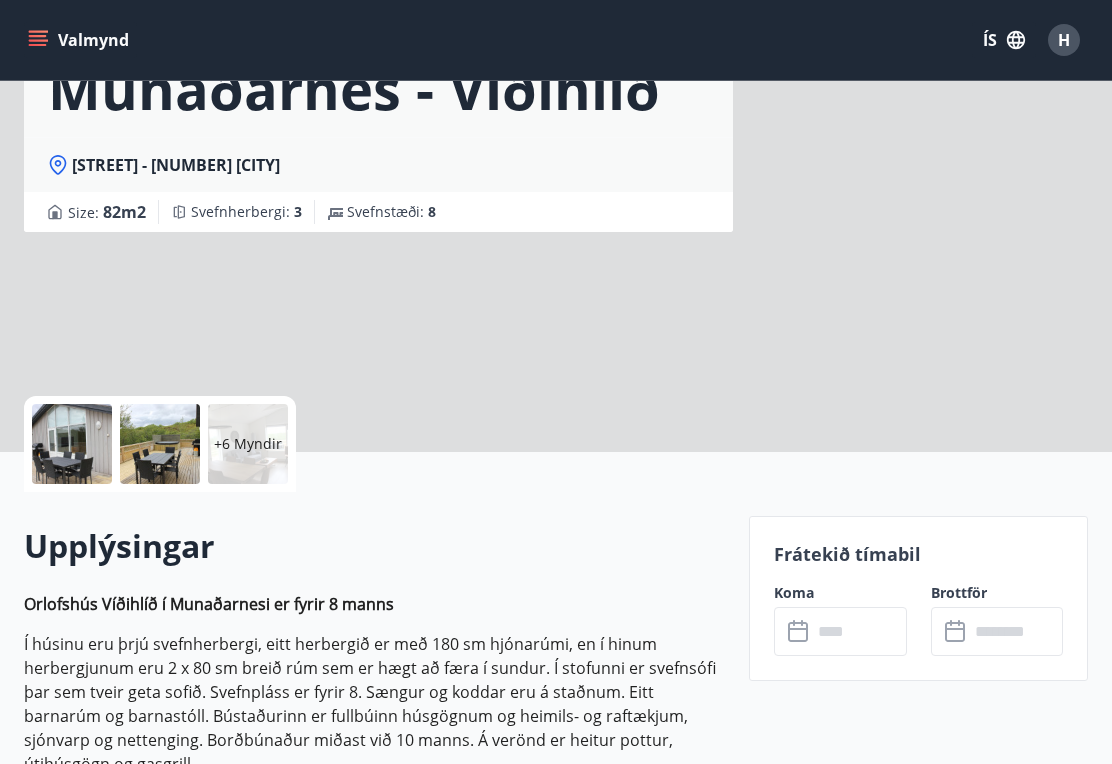 scroll, scrollTop: 0, scrollLeft: 0, axis: both 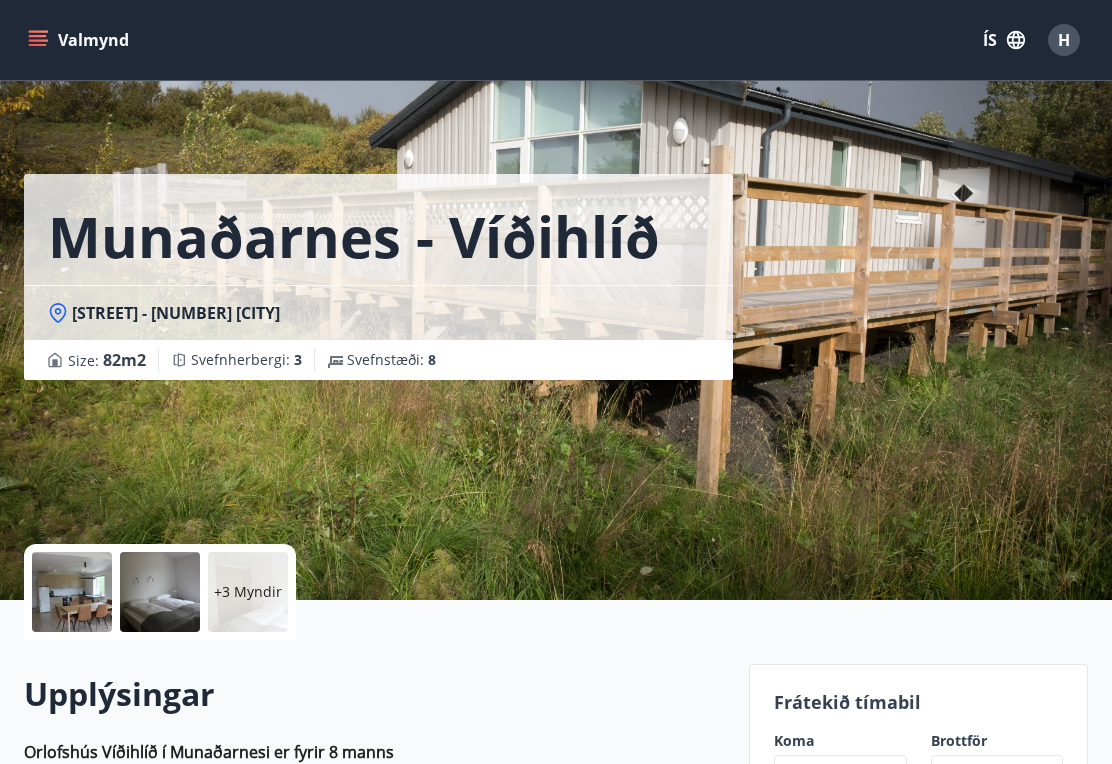 click 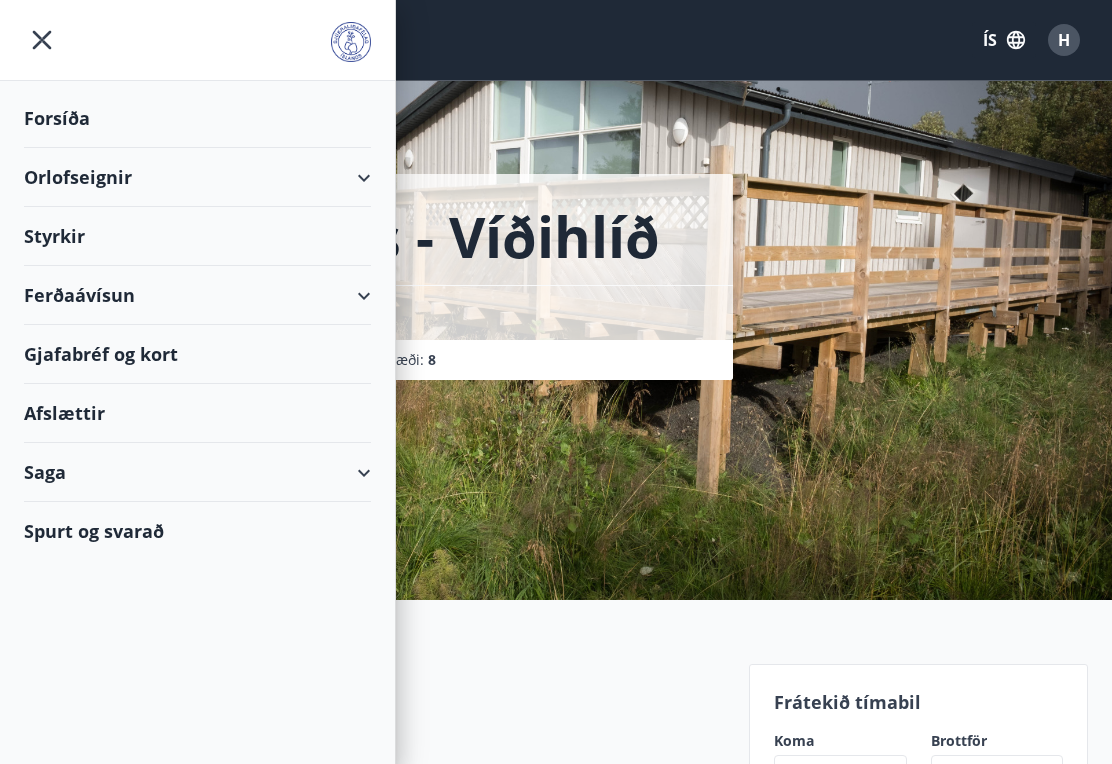 click on "Forsíða" at bounding box center (197, 118) 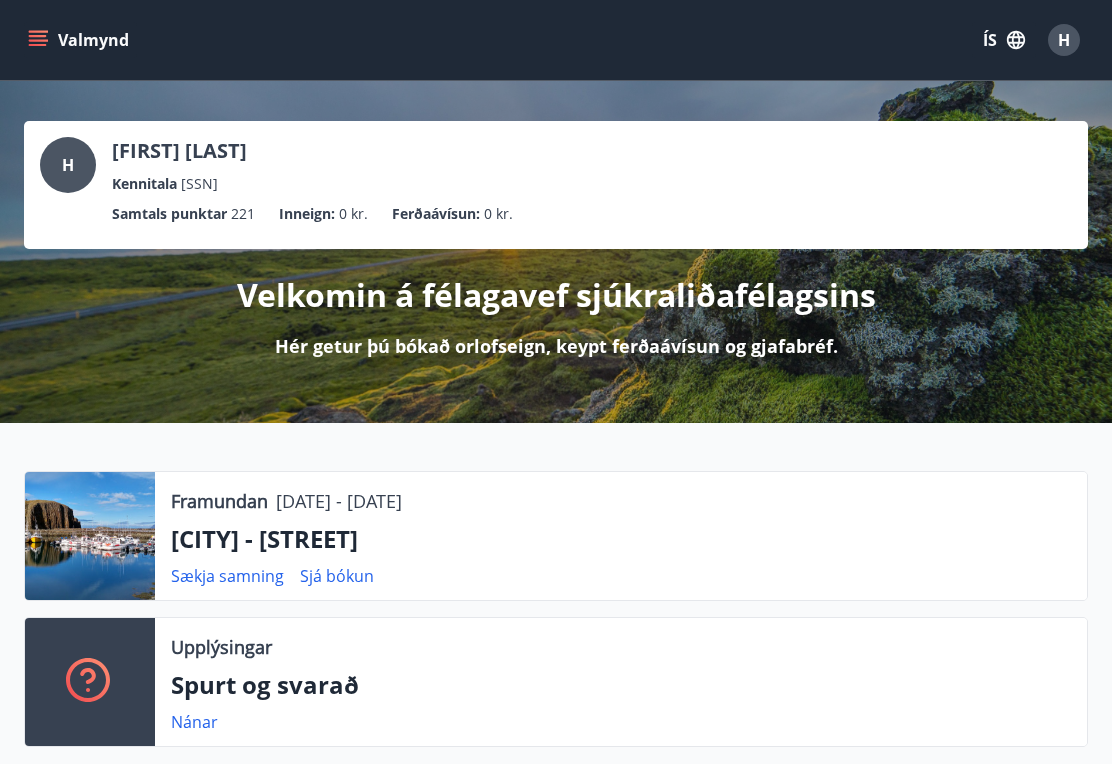 click on "H" at bounding box center [1064, 40] 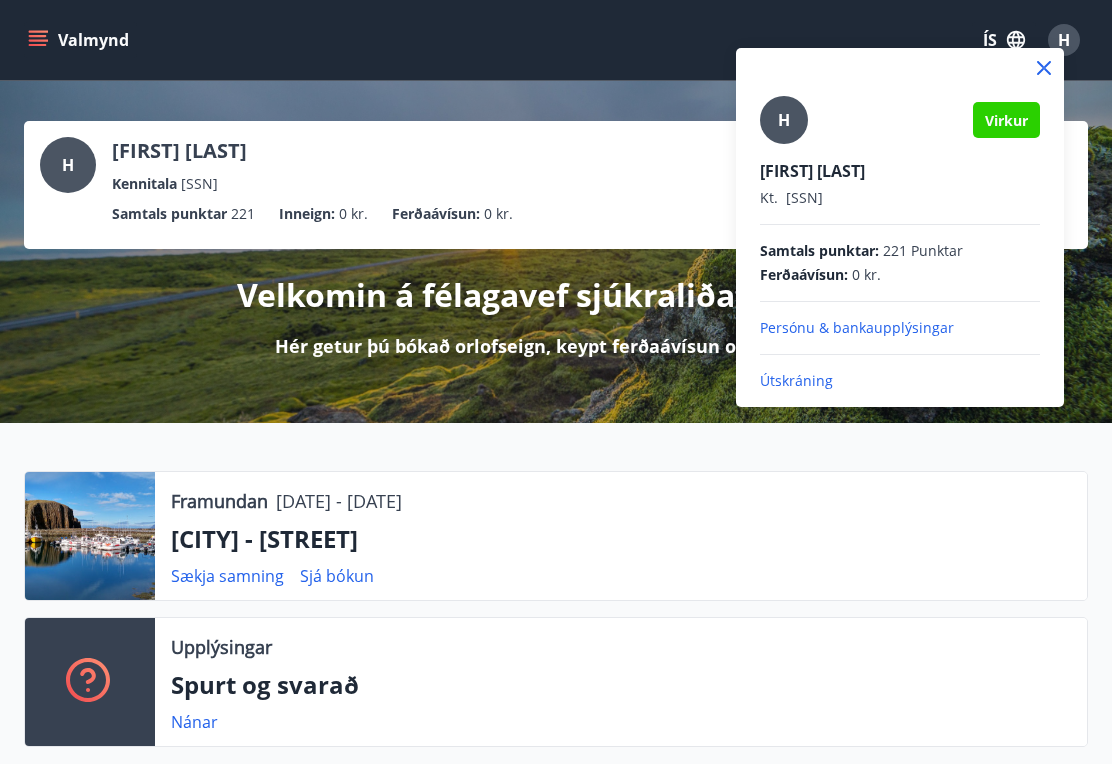 click on "Útskráning" at bounding box center [900, 381] 